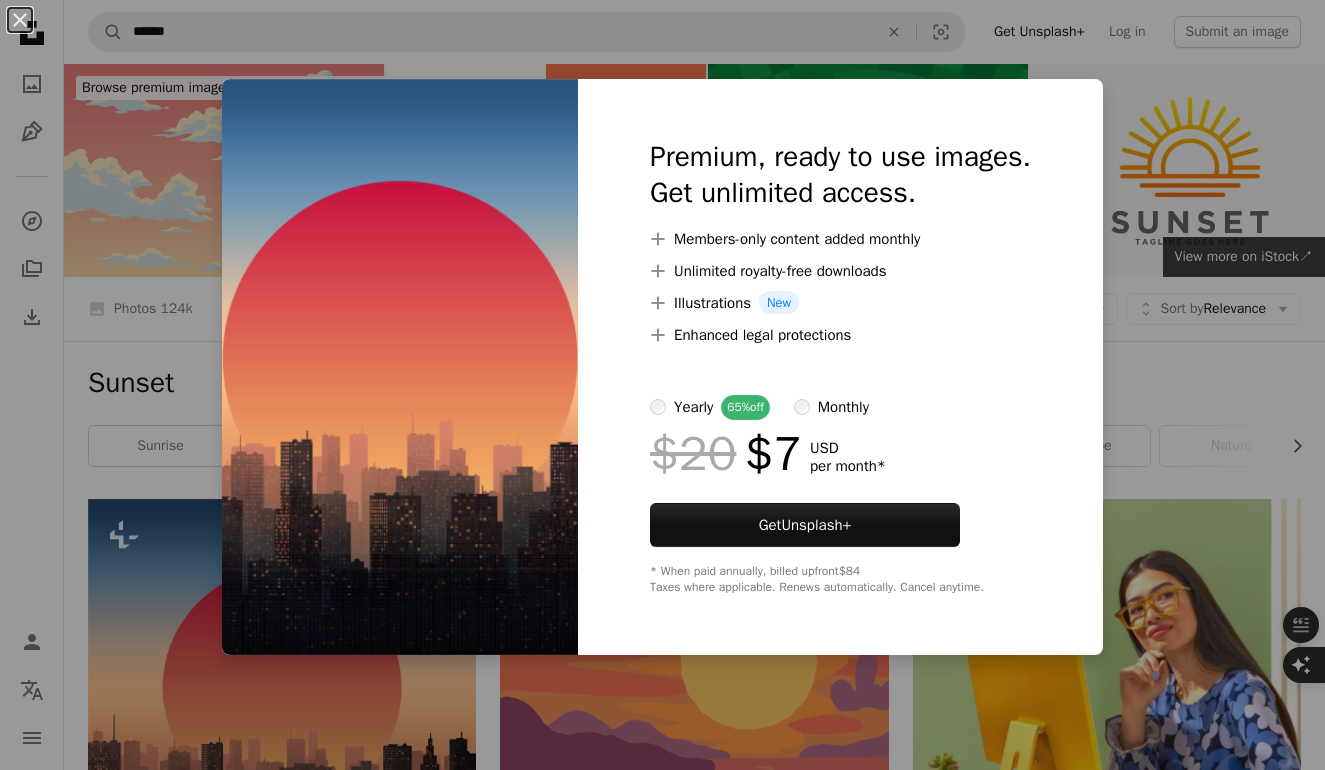 scroll, scrollTop: 219, scrollLeft: 0, axis: vertical 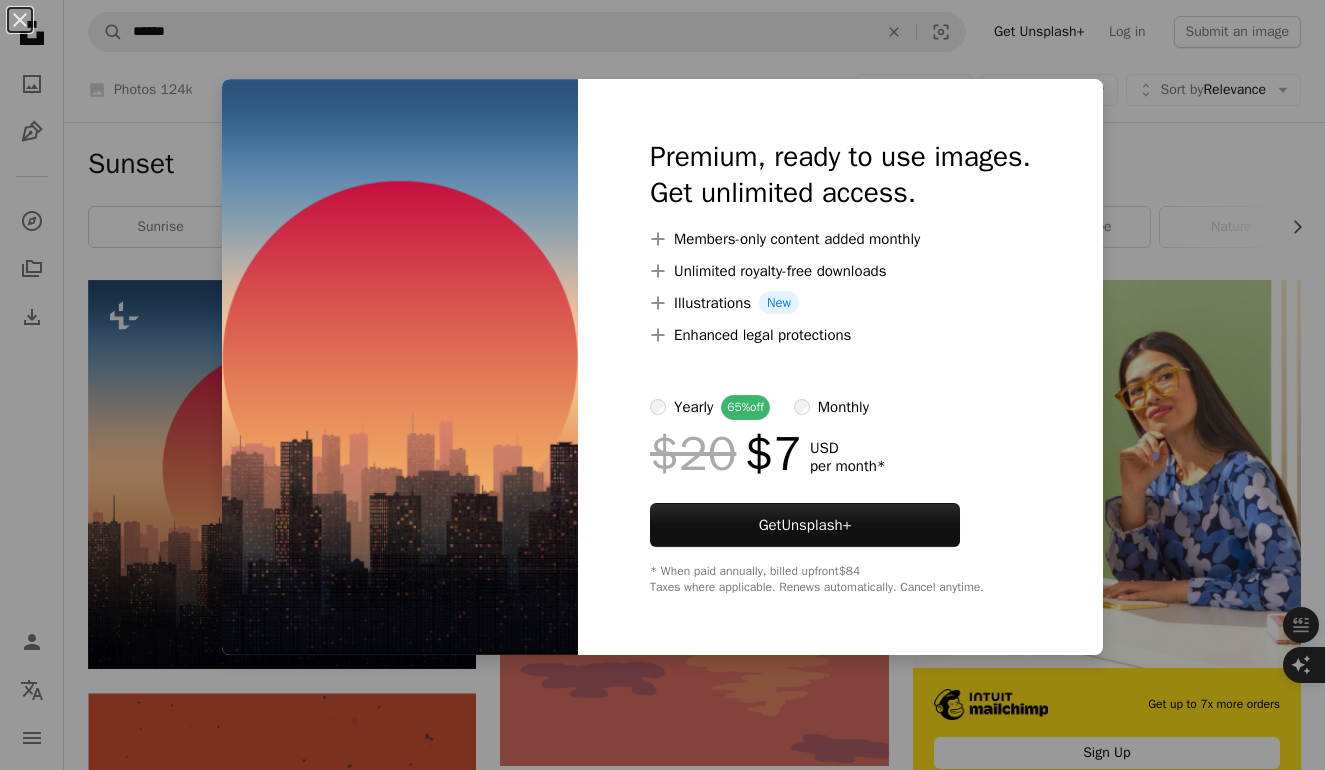 click on "An X shape Premium, ready to use images. Get unlimited access. A plus sign Members-only content added monthly A plus sign Unlimited royalty-free downloads A plus sign Illustrations  New A plus sign Enhanced legal protections yearly 65%  off monthly $20   $7 USD per month * Get  Unsplash+ * When paid annually, billed upfront  $84 Taxes where applicable. Renews automatically. Cancel anytime." at bounding box center (662, 385) 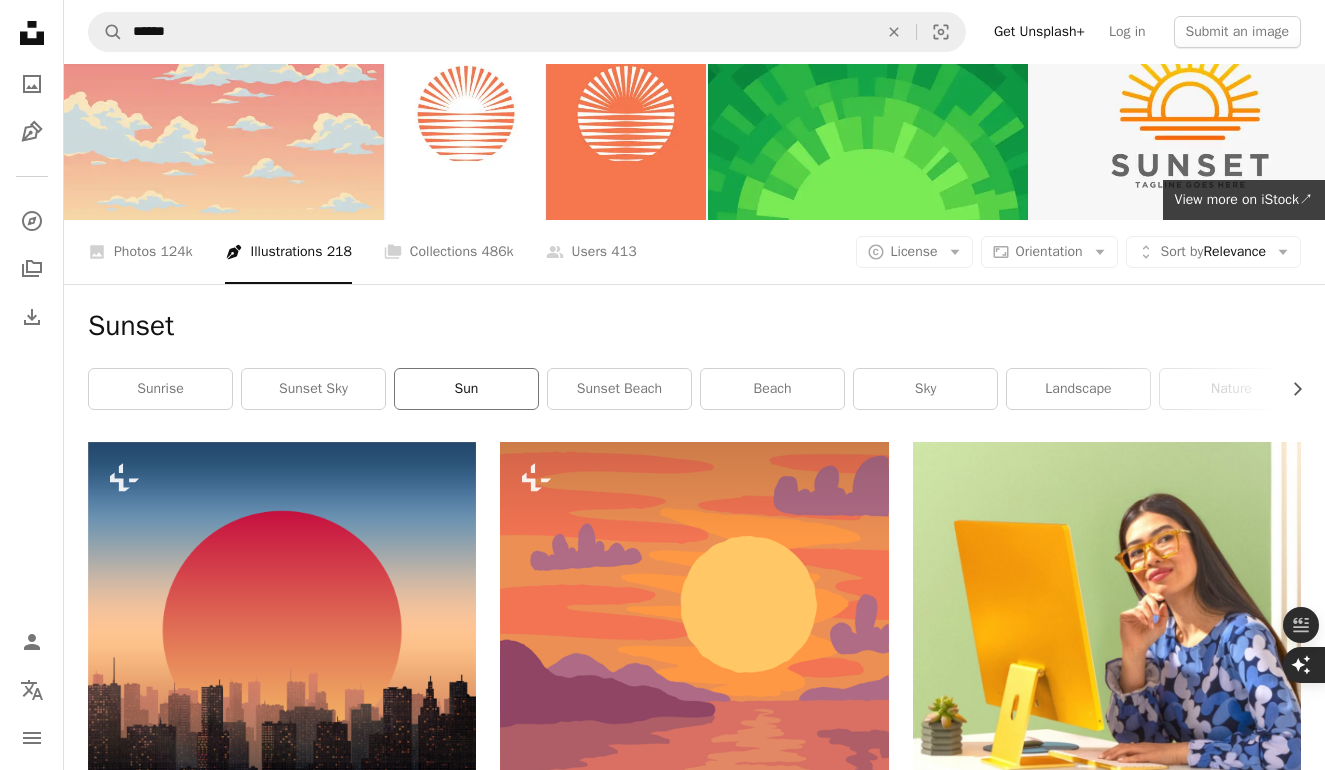 scroll, scrollTop: 65, scrollLeft: 0, axis: vertical 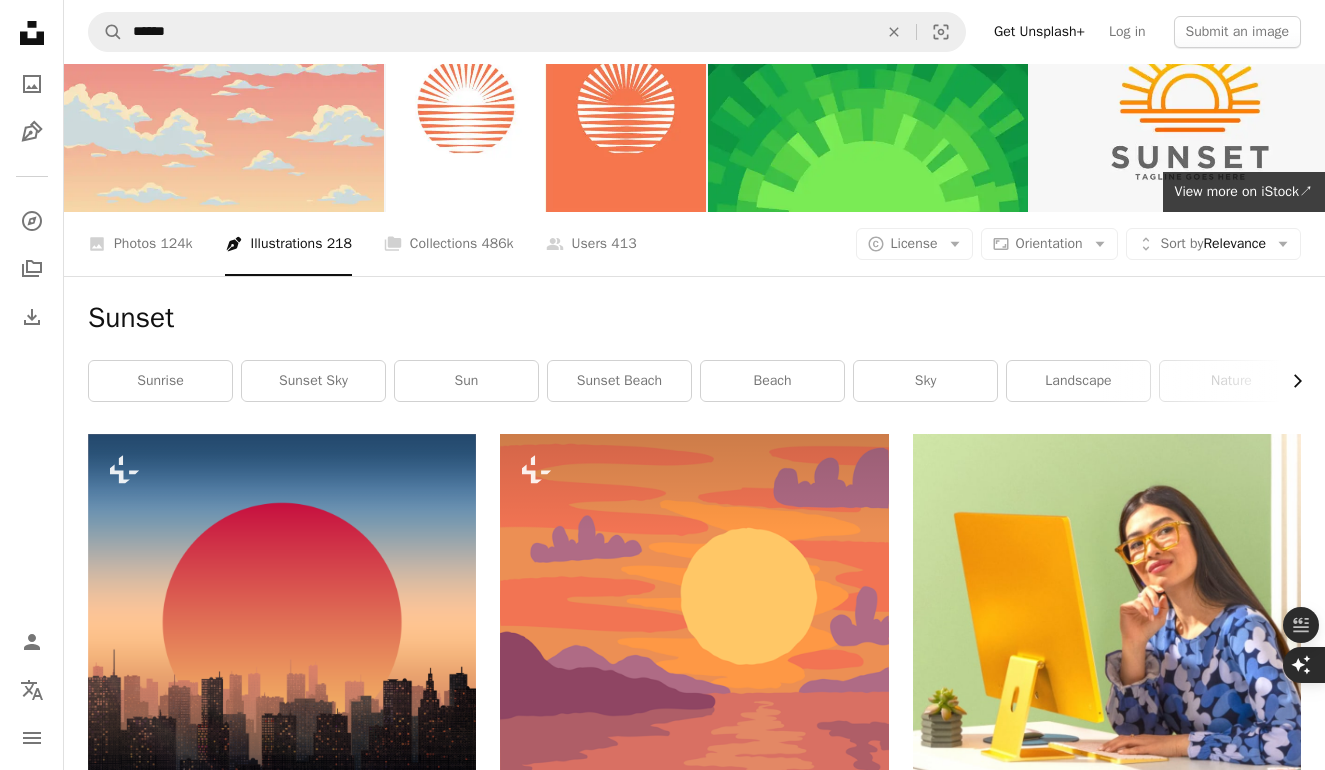 click on "Chevron right" 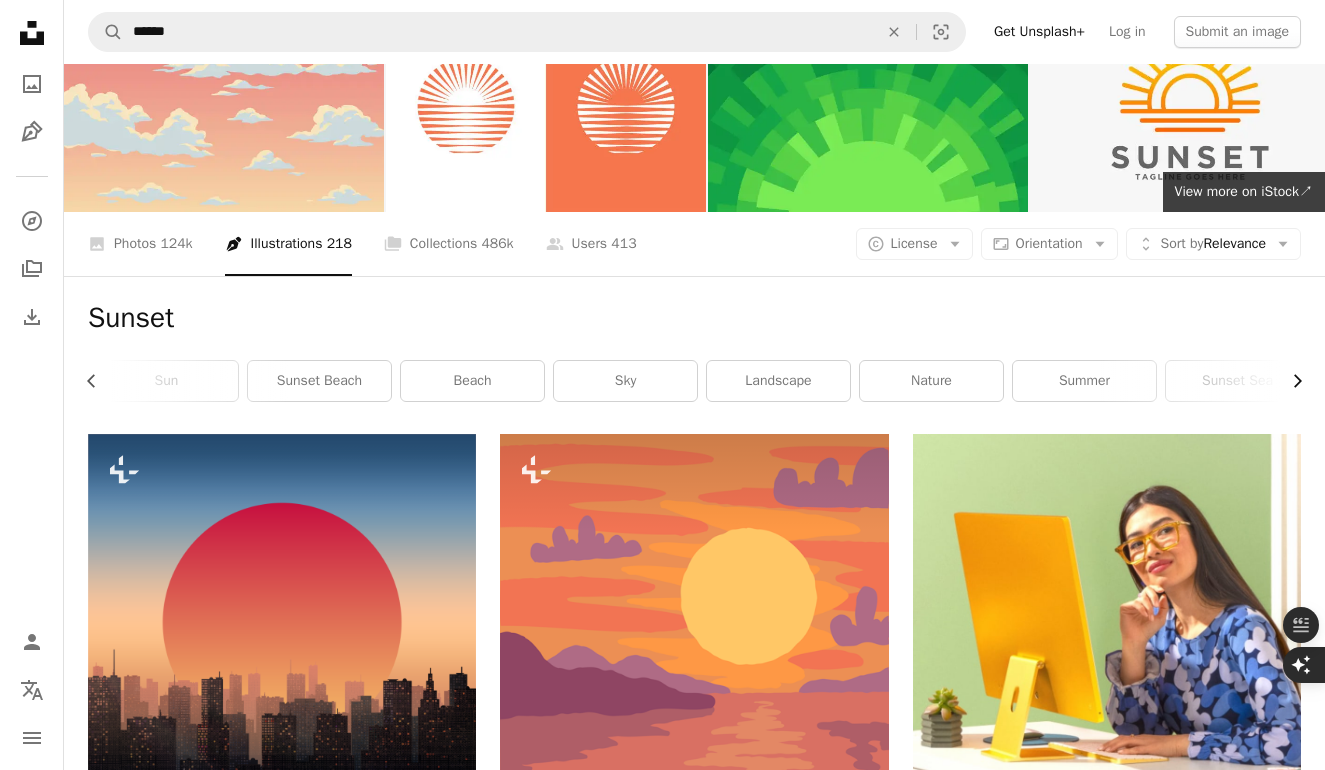 click on "Chevron right" 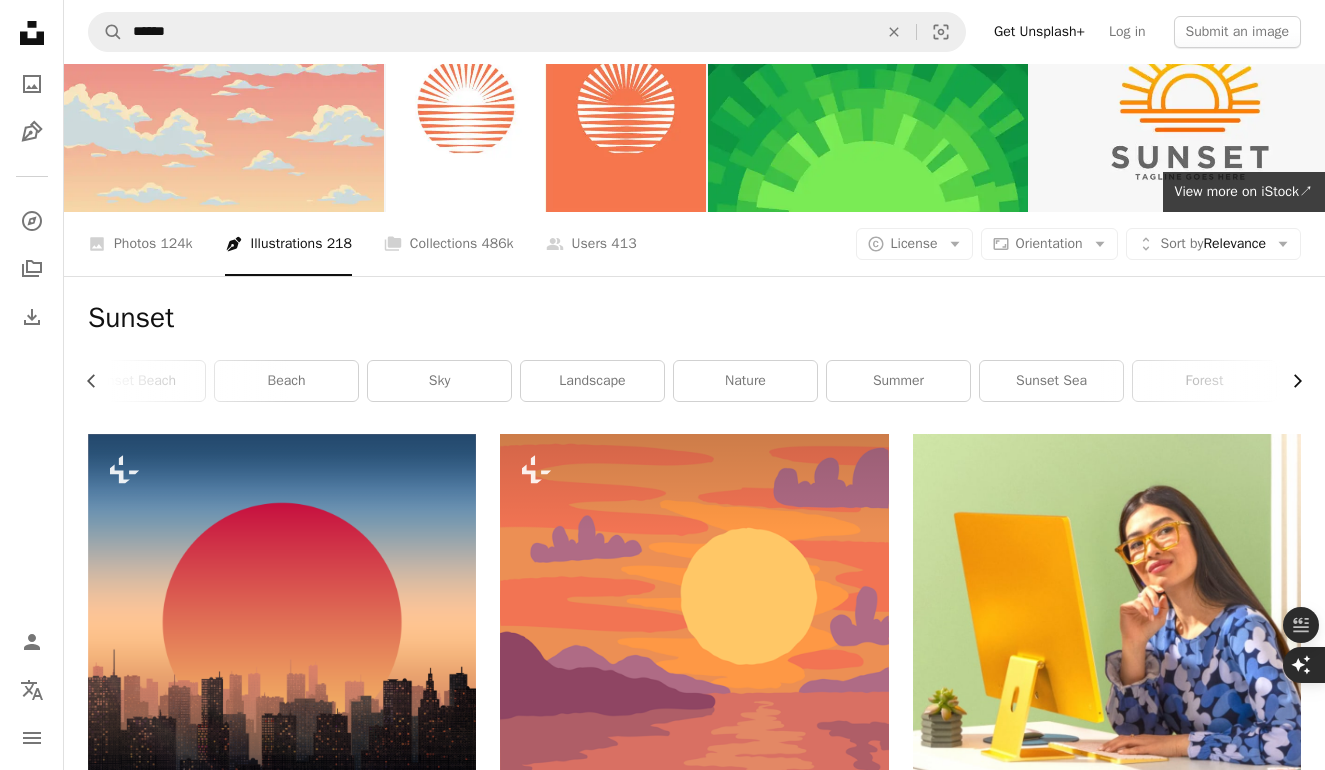 scroll, scrollTop: 0, scrollLeft: 600, axis: horizontal 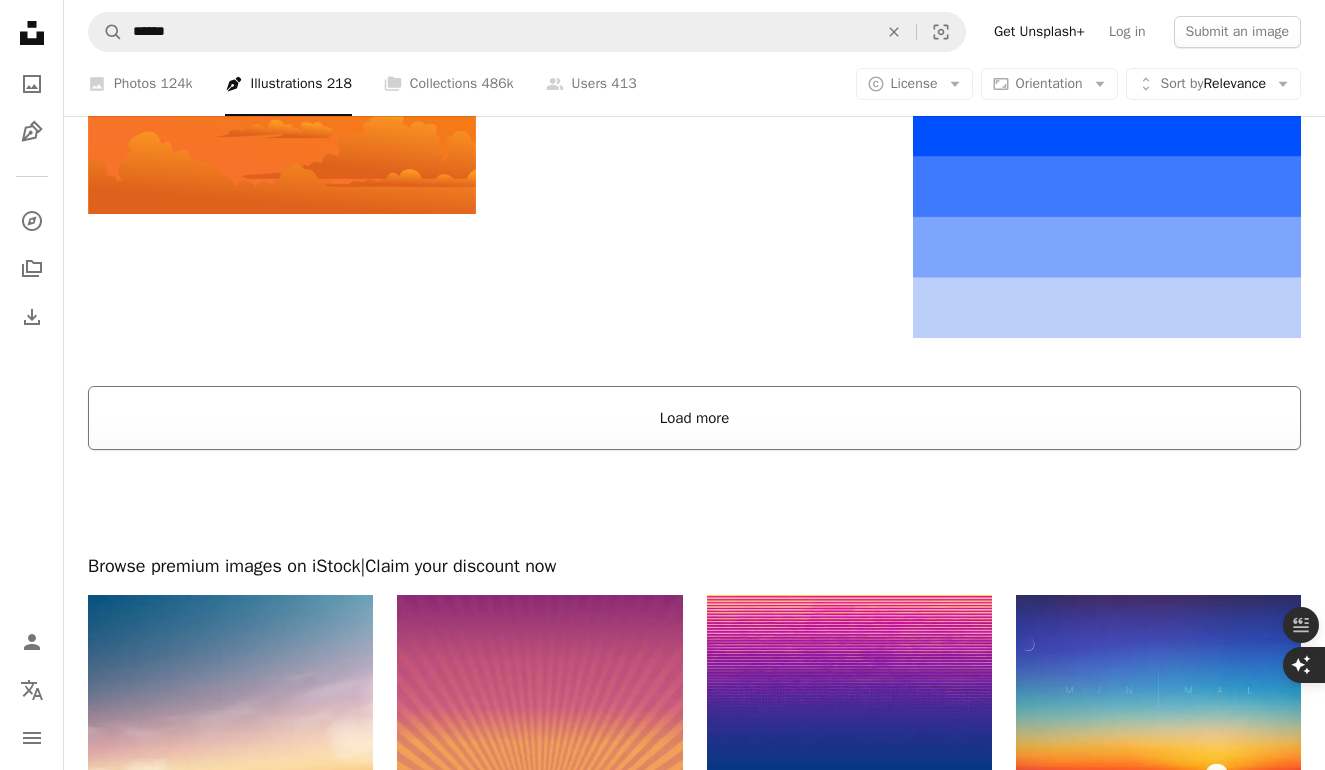 click on "Load more" at bounding box center (694, 418) 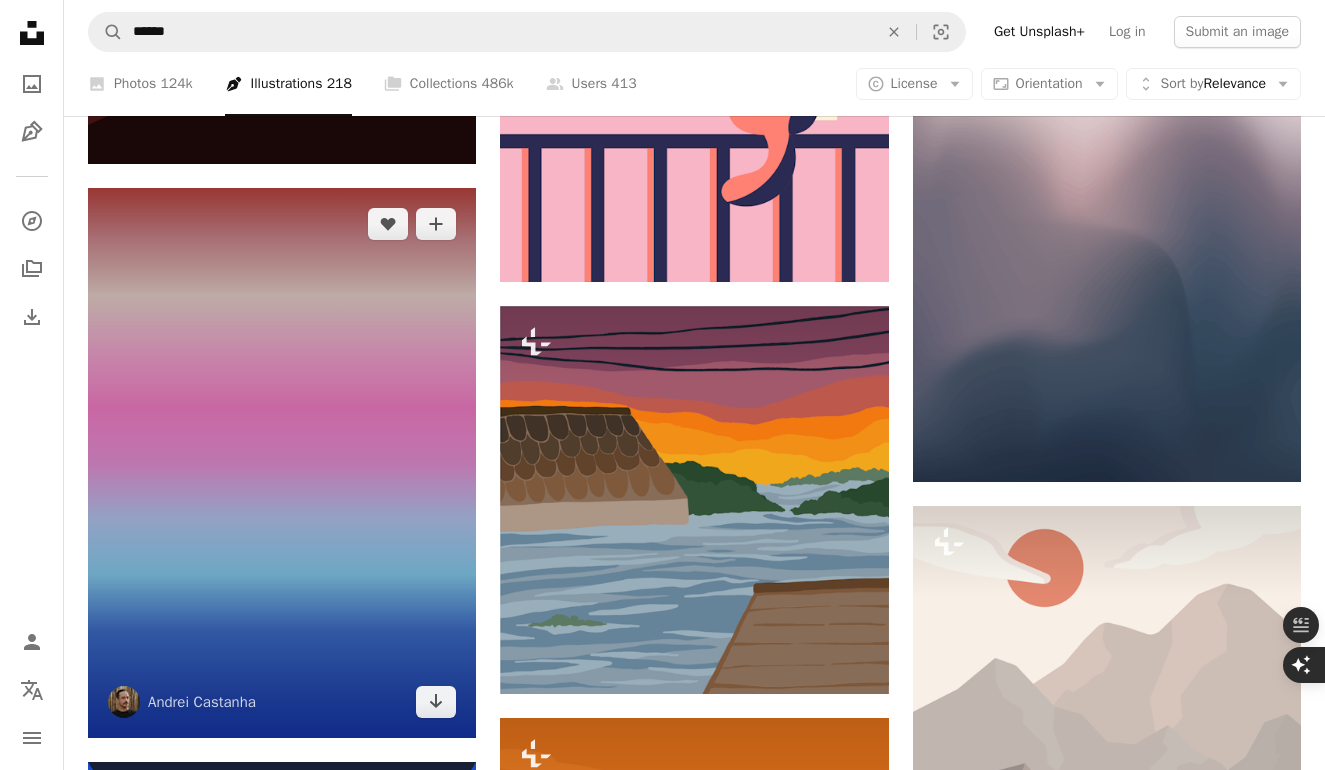 scroll, scrollTop: 34704, scrollLeft: 0, axis: vertical 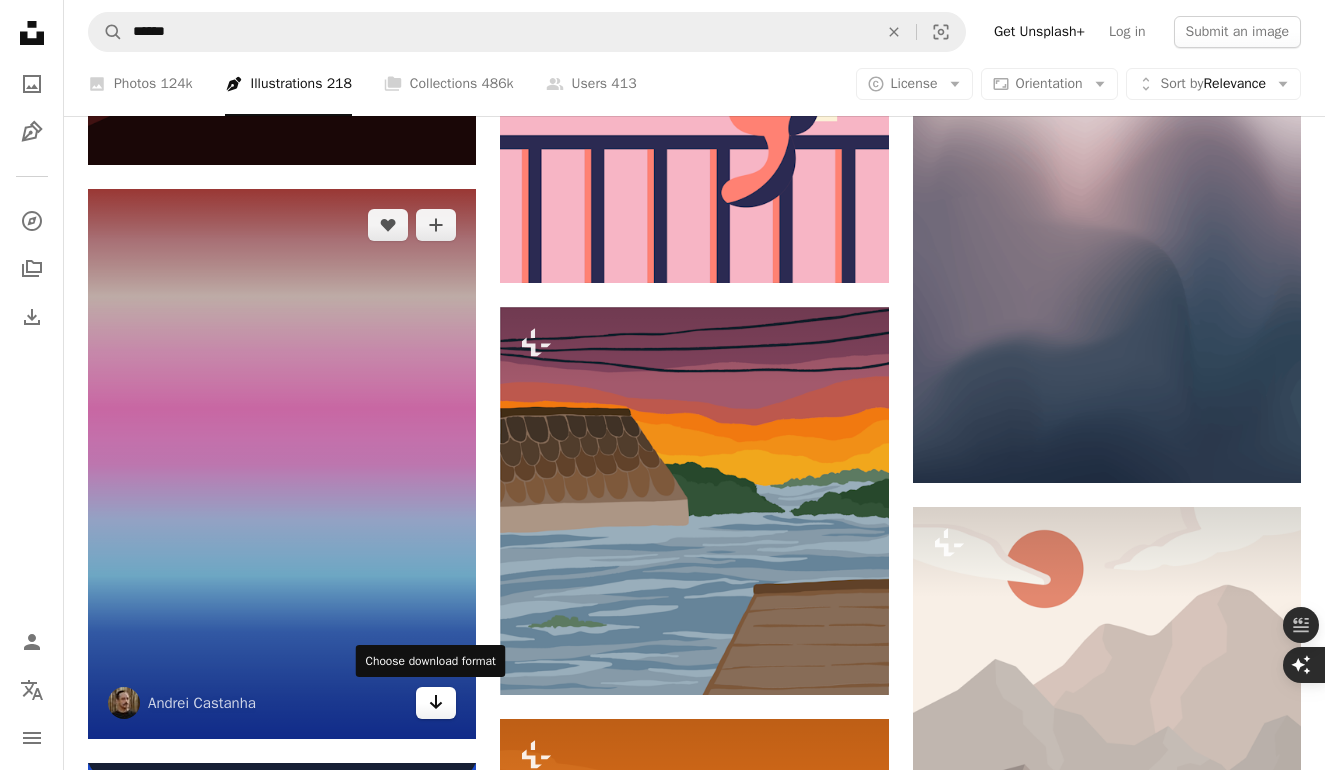click on "Arrow pointing down" 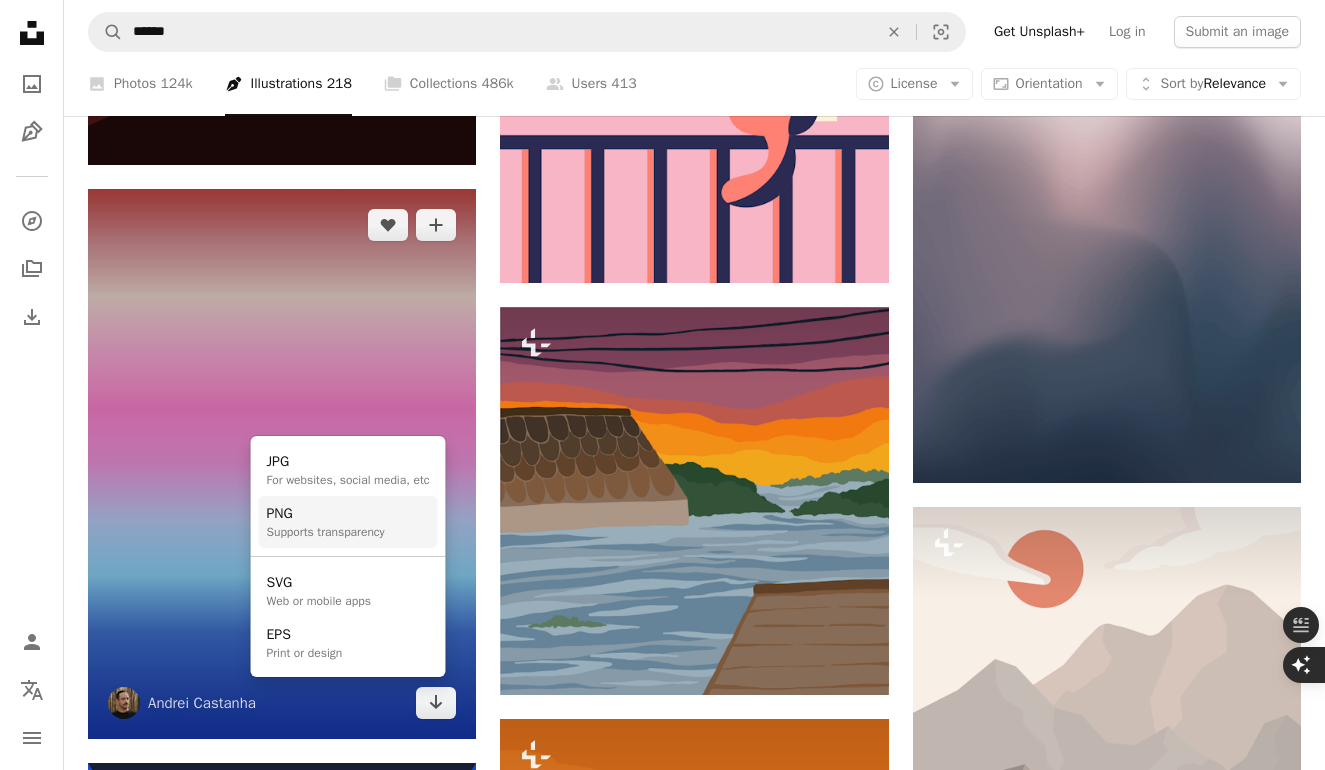 click on "Supports transparency" at bounding box center (326, 532) 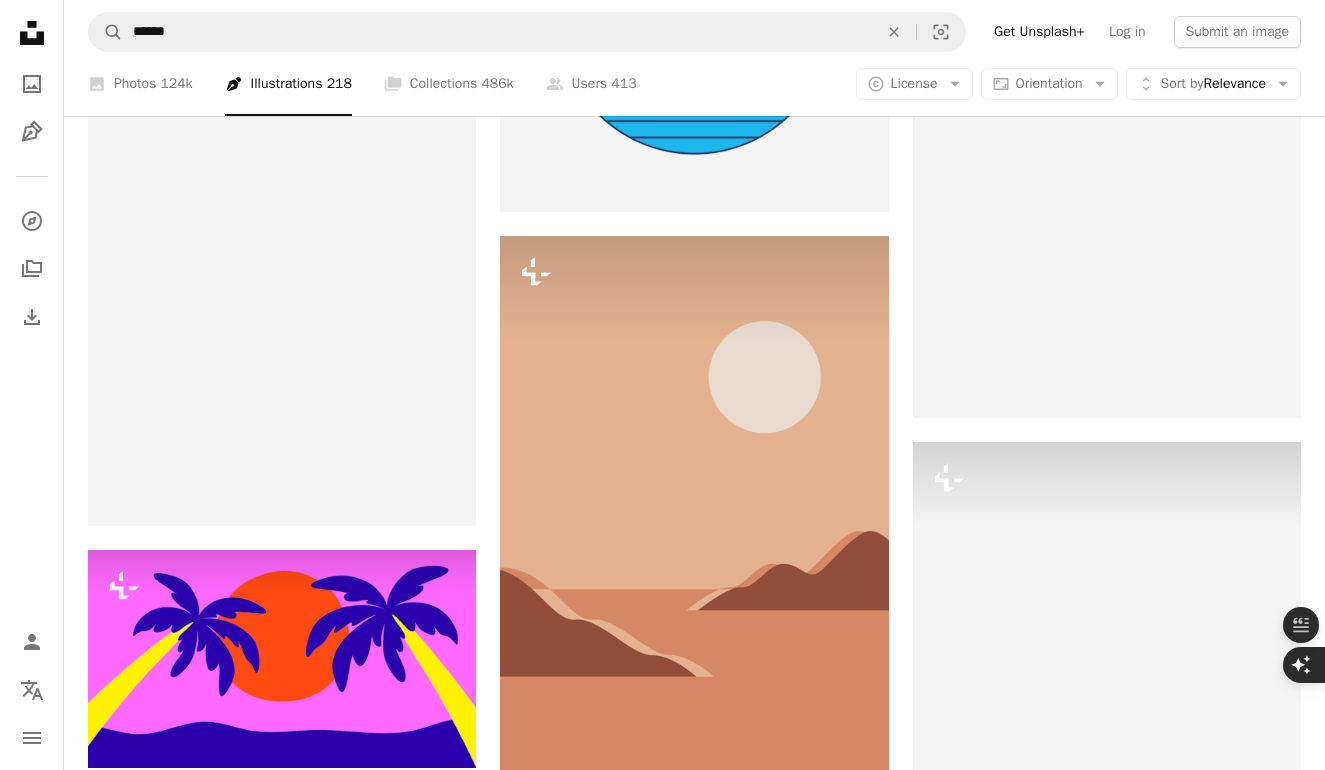 scroll, scrollTop: 30567, scrollLeft: 0, axis: vertical 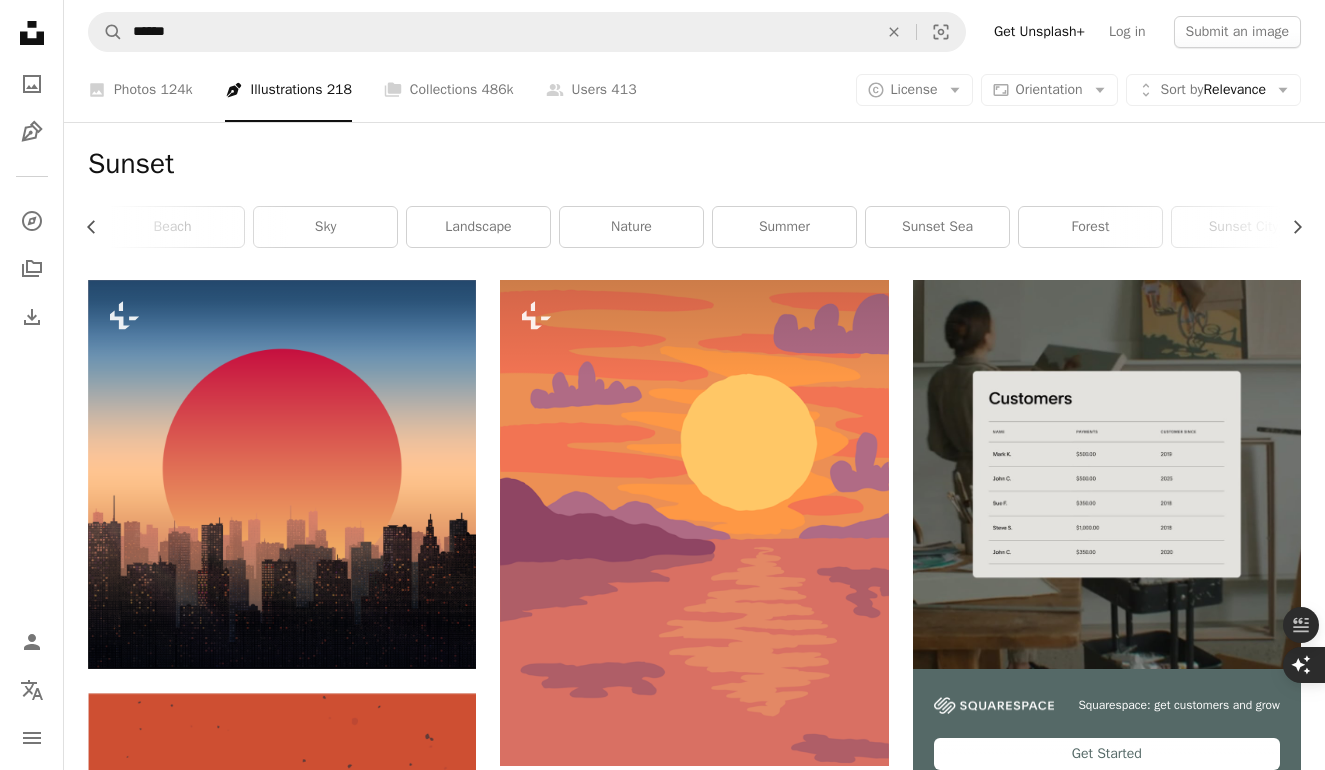 click on "An X shape Premium, ready to use images. Get unlimited access. A plus sign Members-only content added monthly A plus sign Unlimited royalty-free downloads A plus sign Illustrations  New A plus sign Enhanced legal protections yearly 65%  off monthly $20   $7 USD per month * Get  Unsplash+ * When paid annually, billed upfront  $84 Taxes where applicable. Renews automatically. Cancel anytime." at bounding box center [662, 46398] 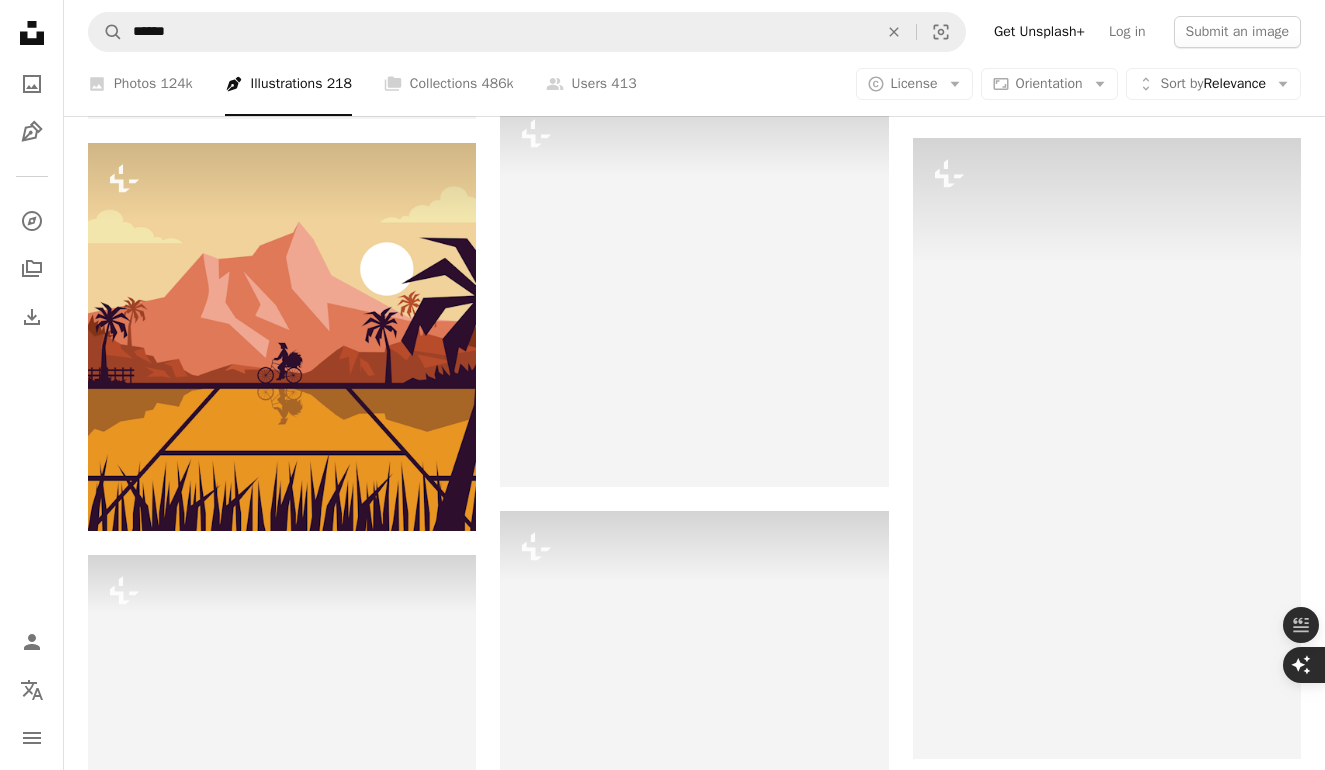 scroll, scrollTop: 26316, scrollLeft: 0, axis: vertical 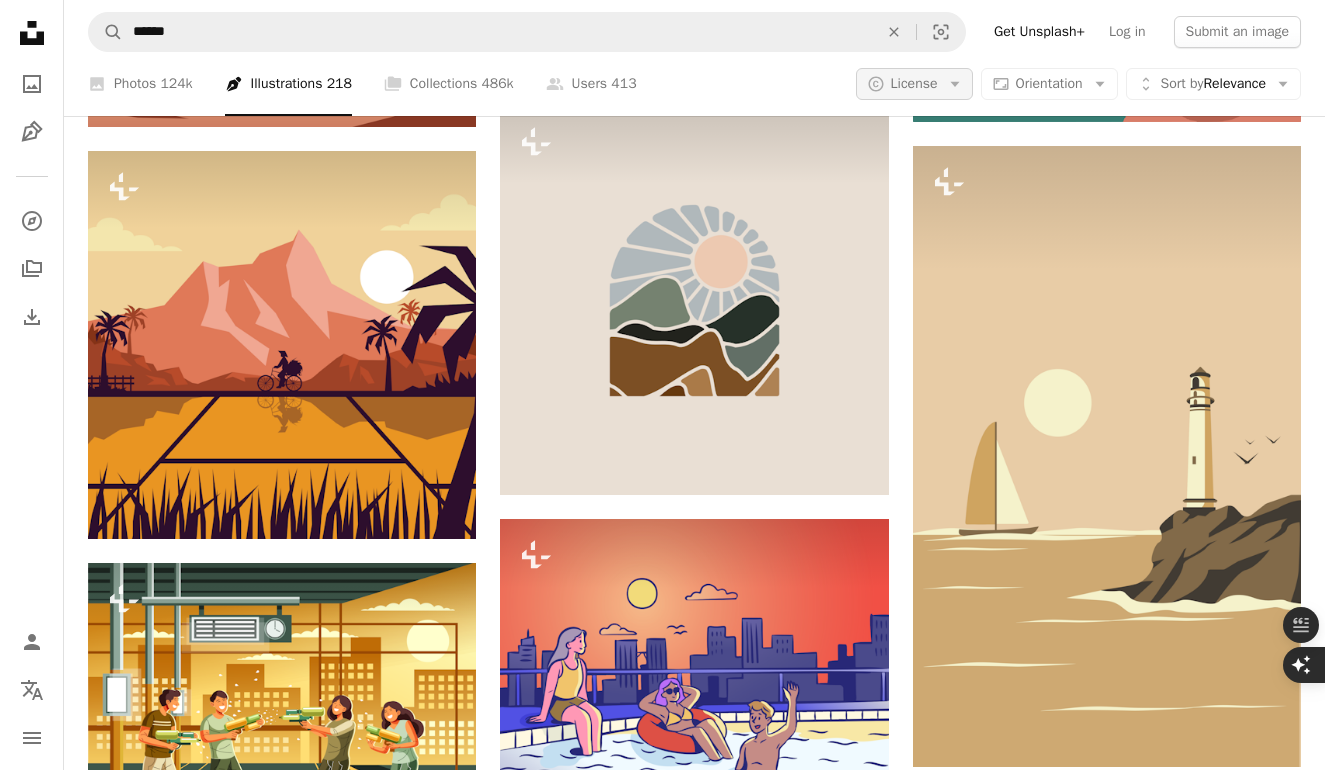 click on "A copyright icon © License Arrow down" at bounding box center [914, 84] 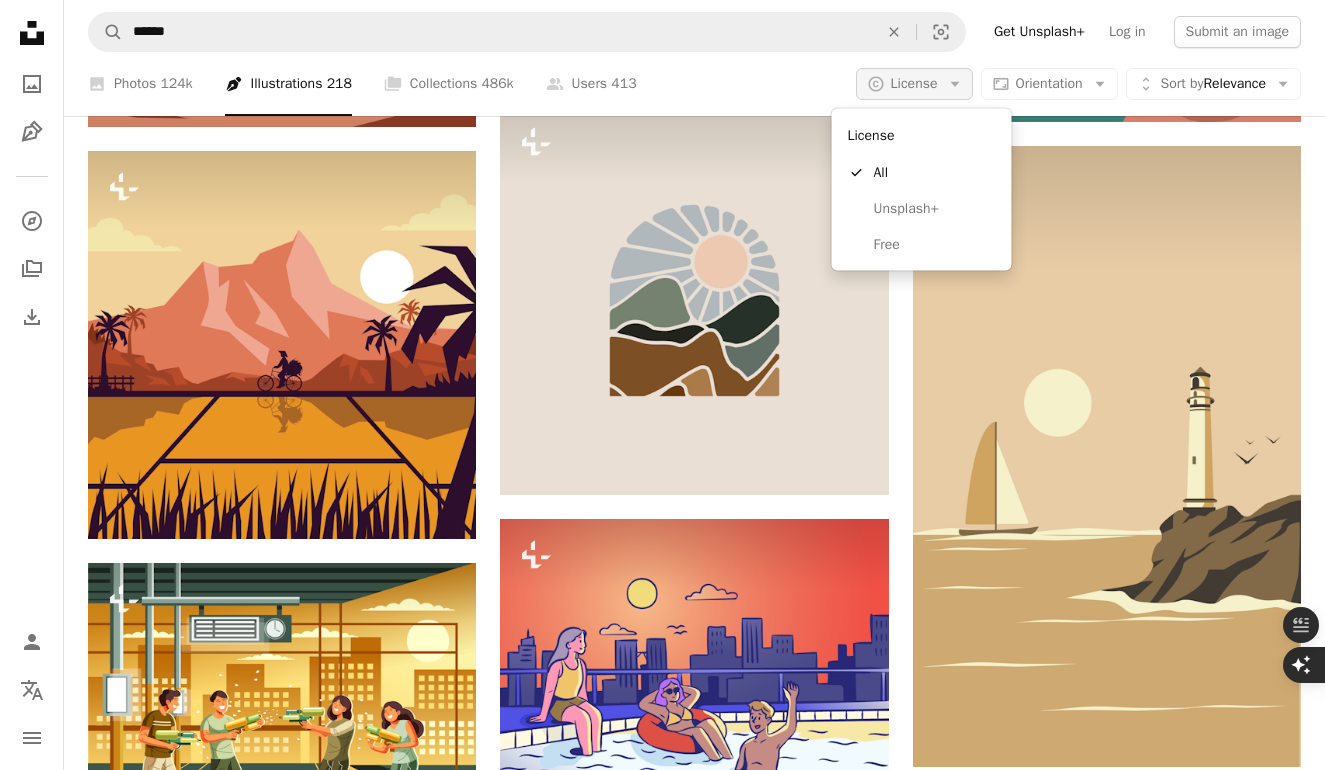 click on "A copyright icon © License Arrow down" at bounding box center (914, 84) 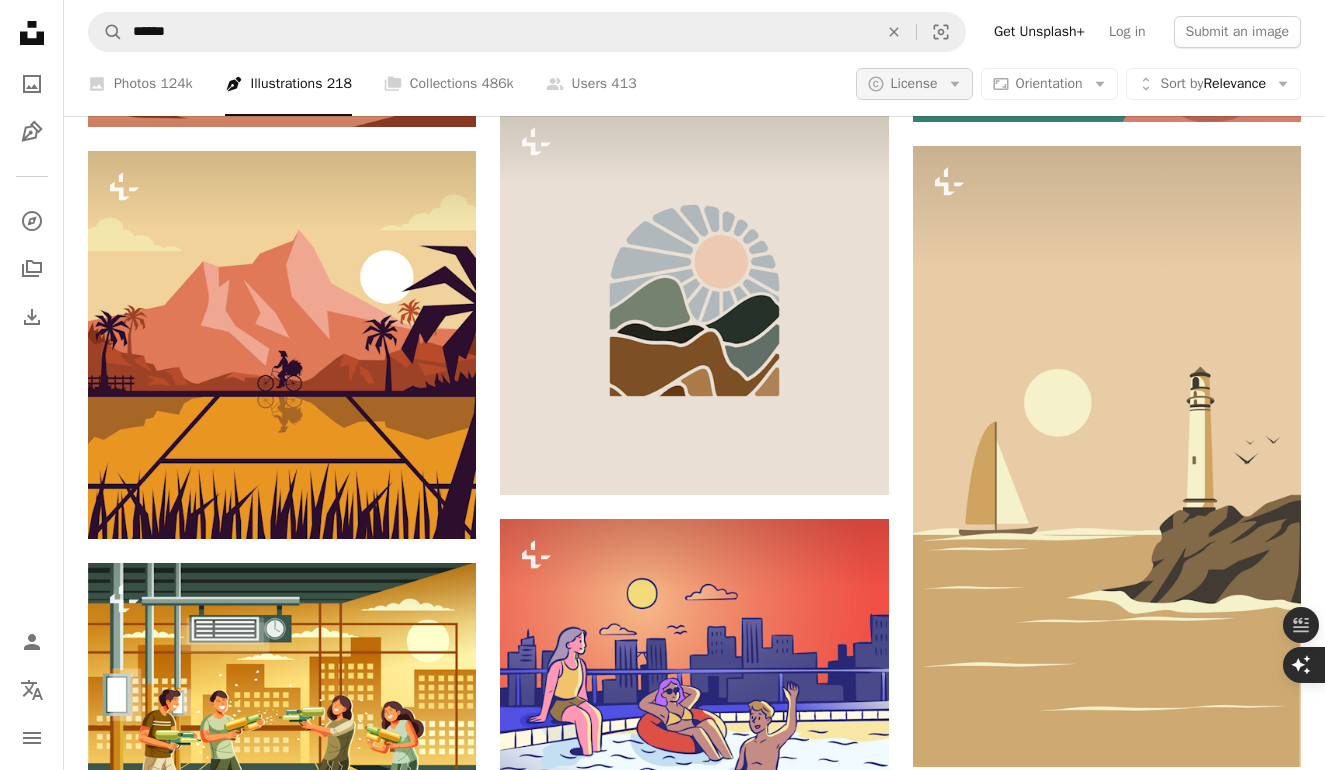 click on "A copyright icon © License Arrow down" at bounding box center [914, 84] 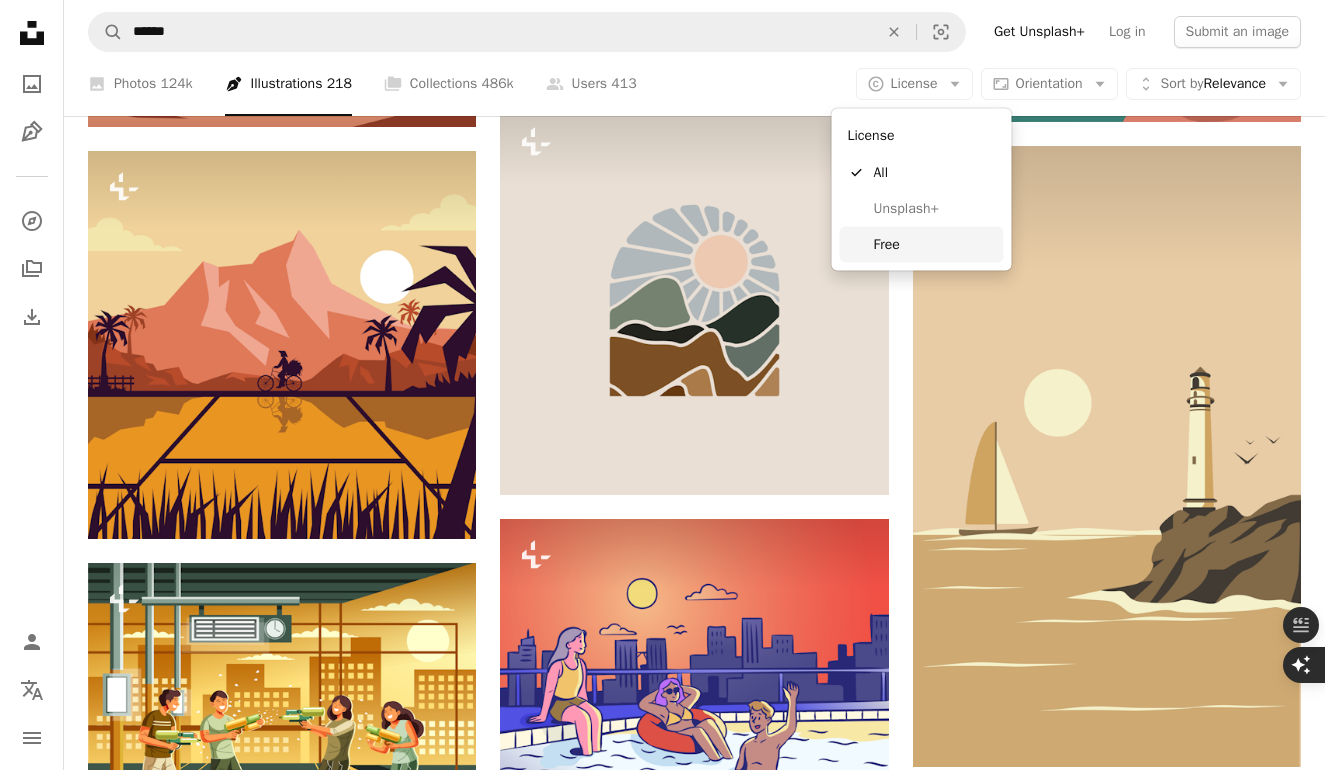 click on "Free" at bounding box center (935, 244) 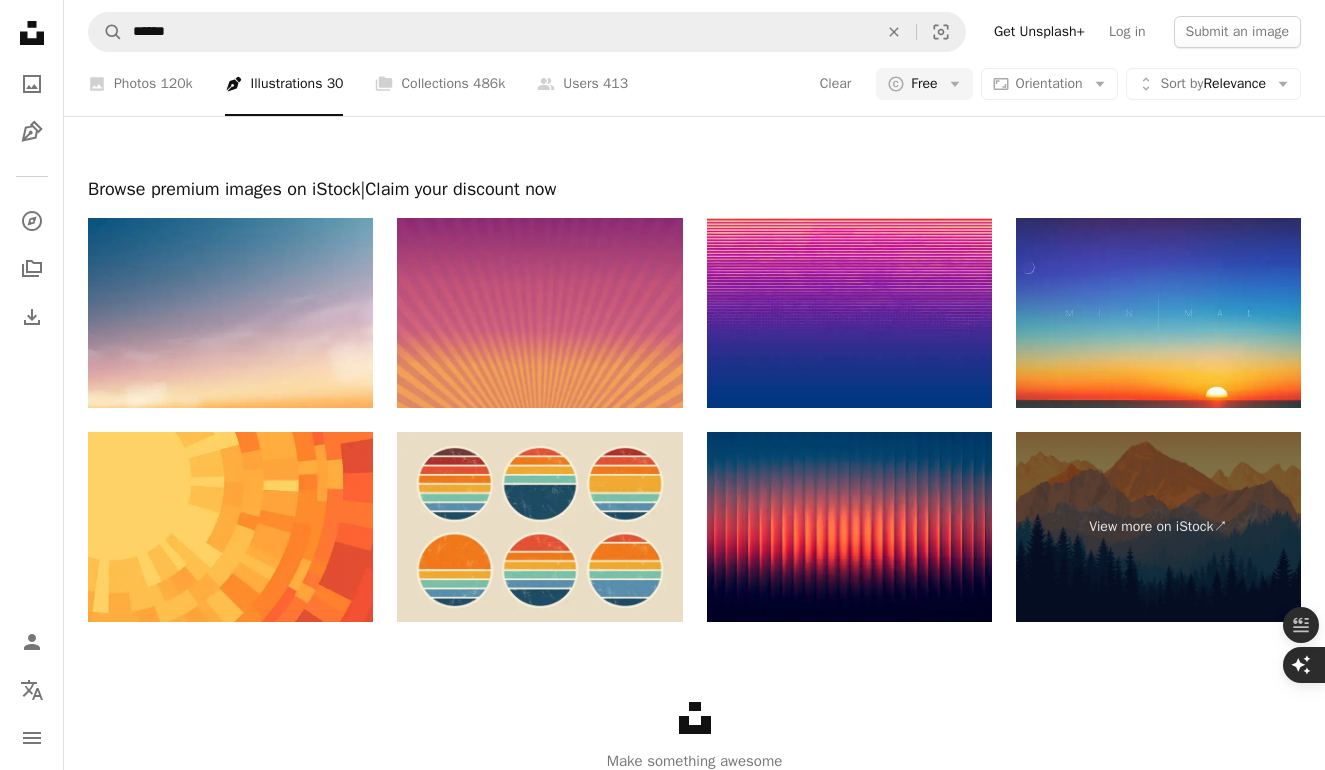 scroll, scrollTop: 3974, scrollLeft: 0, axis: vertical 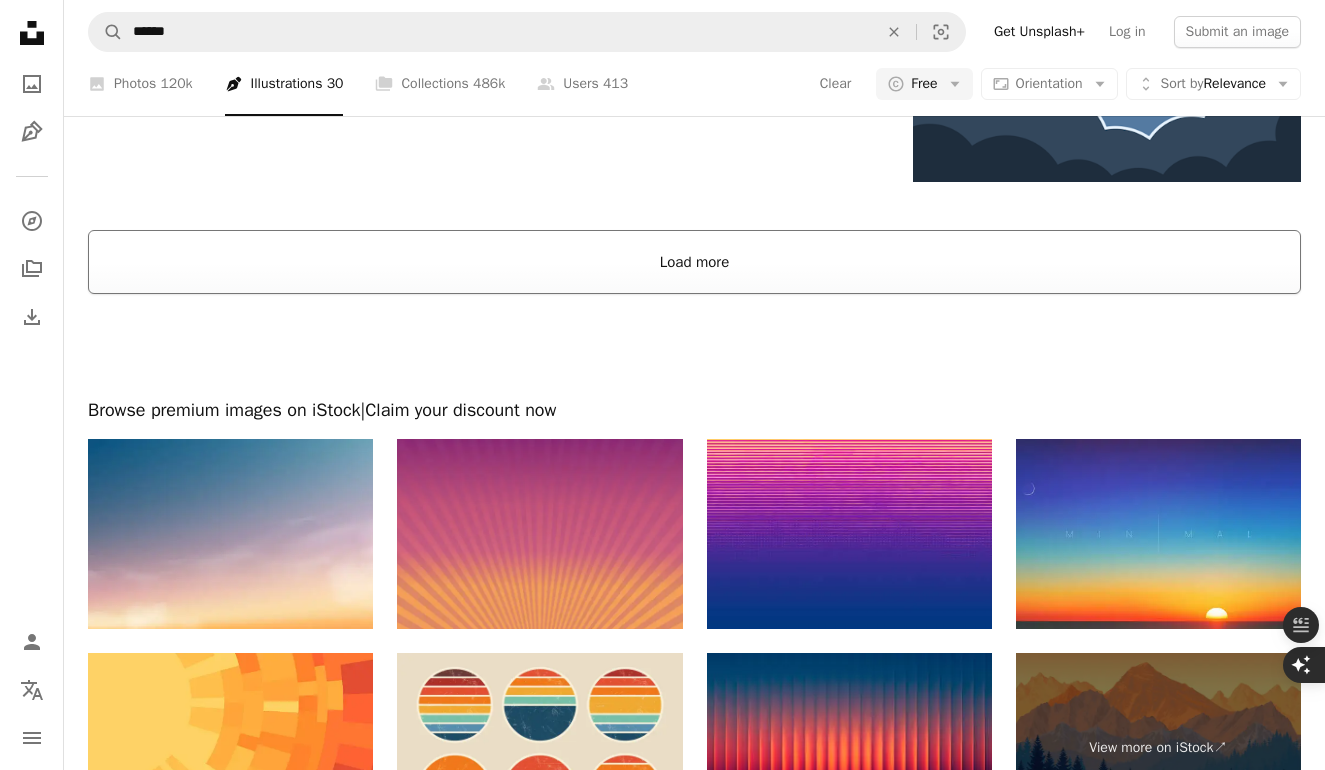 click on "Load more" at bounding box center [694, 262] 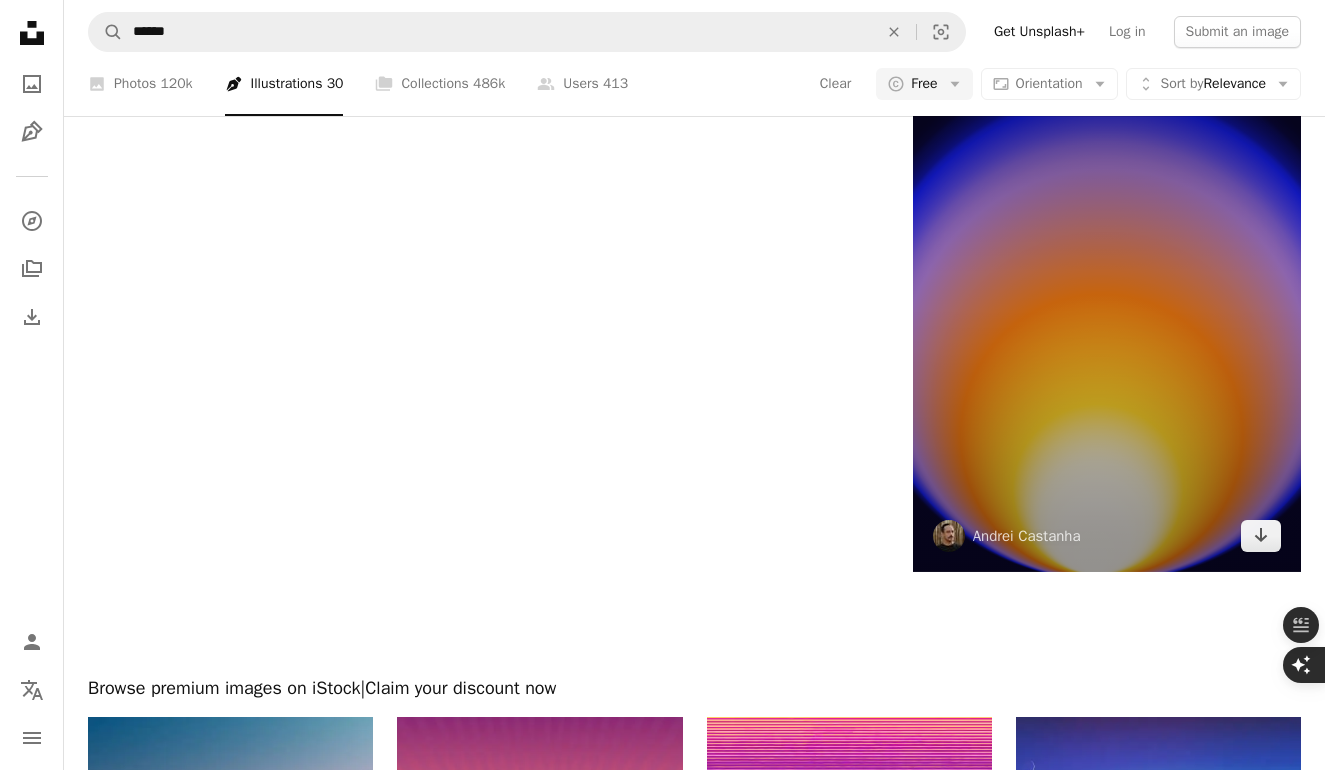 scroll, scrollTop: 11227, scrollLeft: 0, axis: vertical 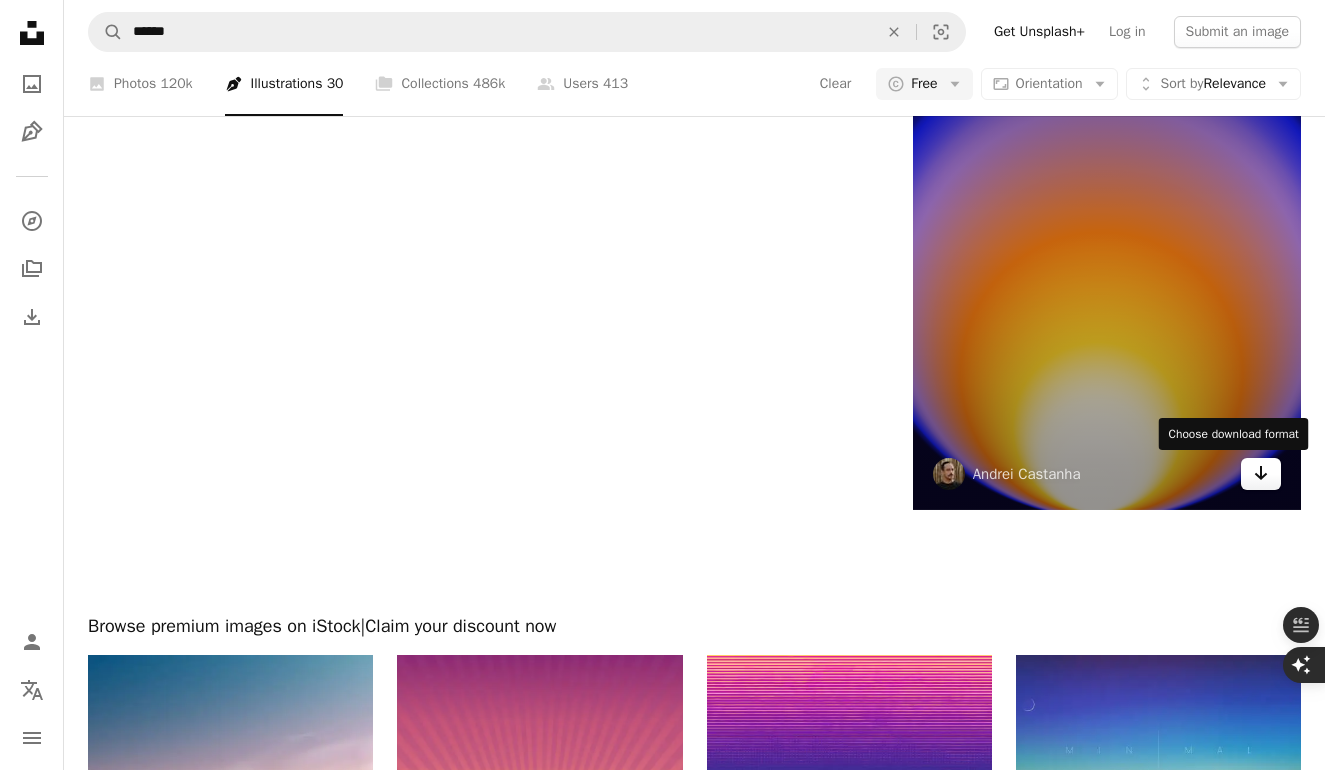 click 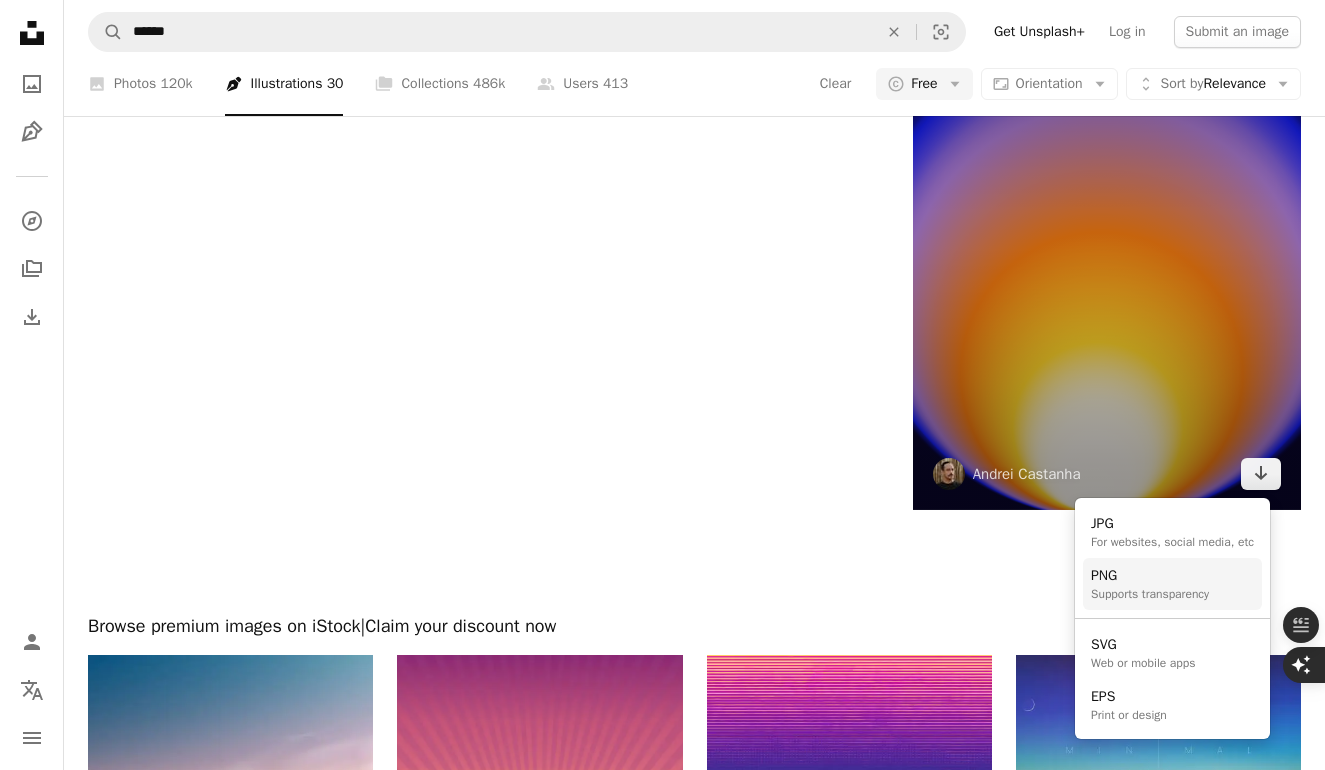 click on "Supports transparency" at bounding box center (1150, 594) 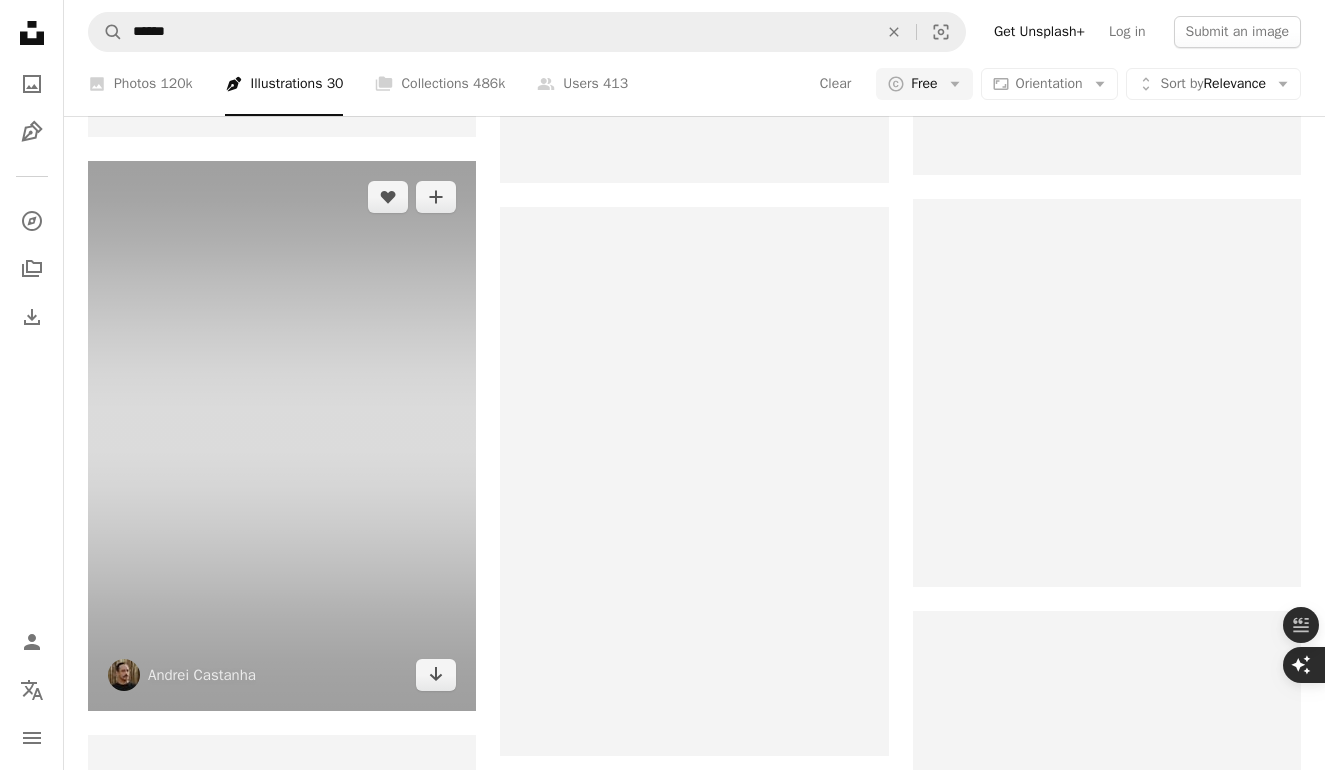 scroll, scrollTop: 7709, scrollLeft: 0, axis: vertical 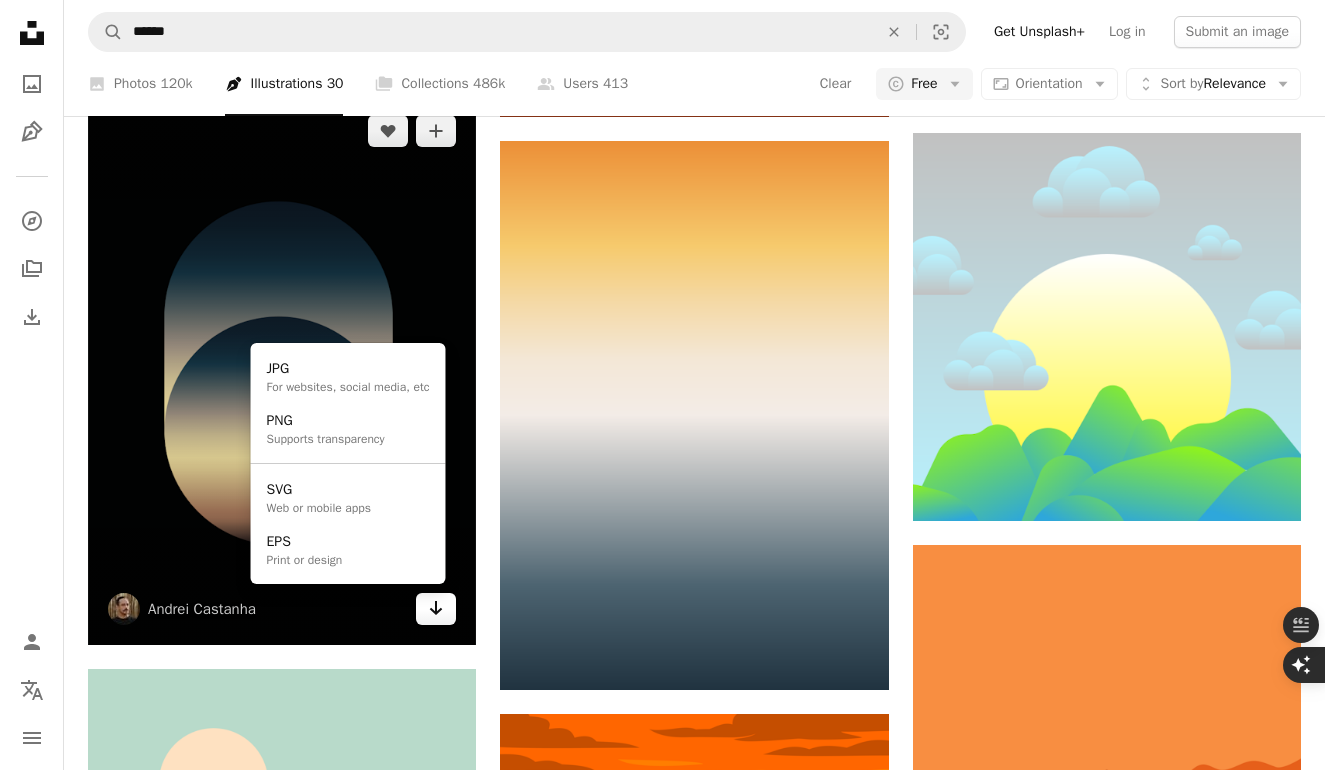 click on "Arrow pointing down" 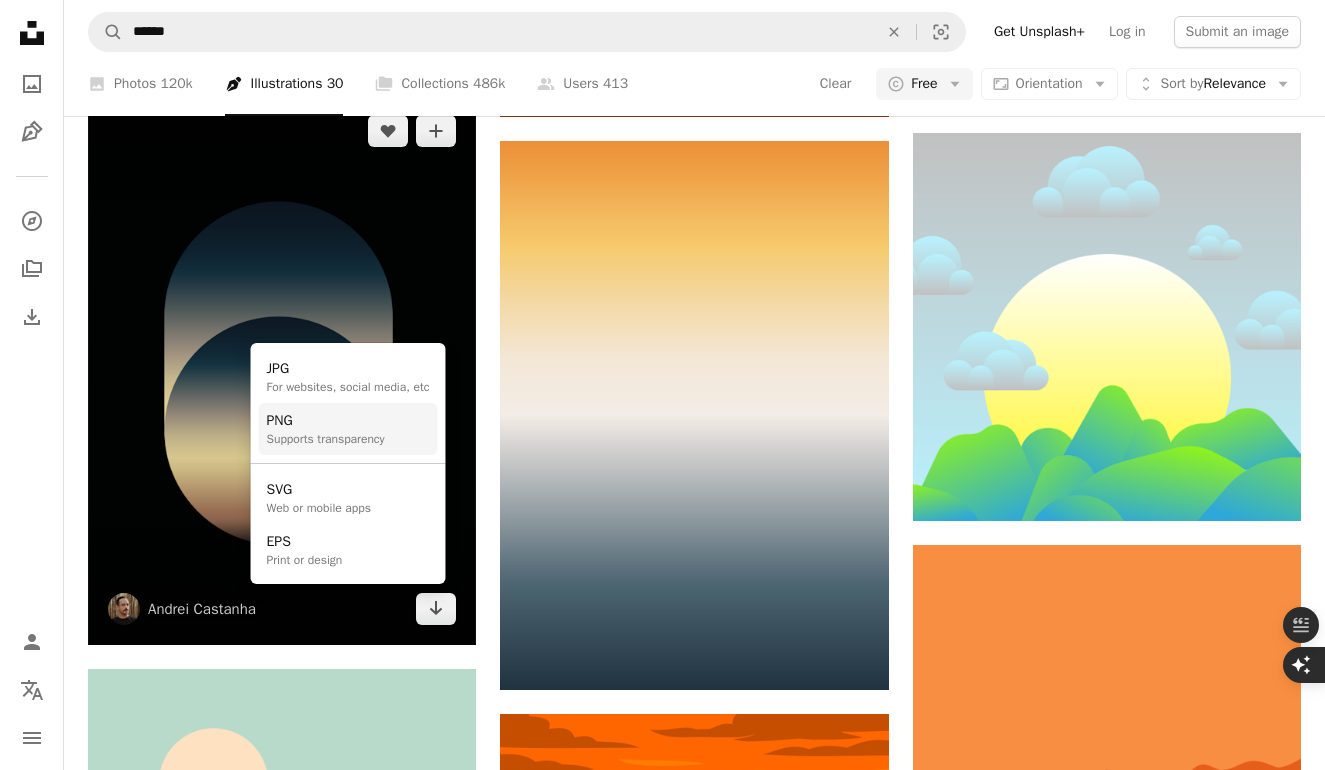 click on "Supports transparency" at bounding box center [326, 439] 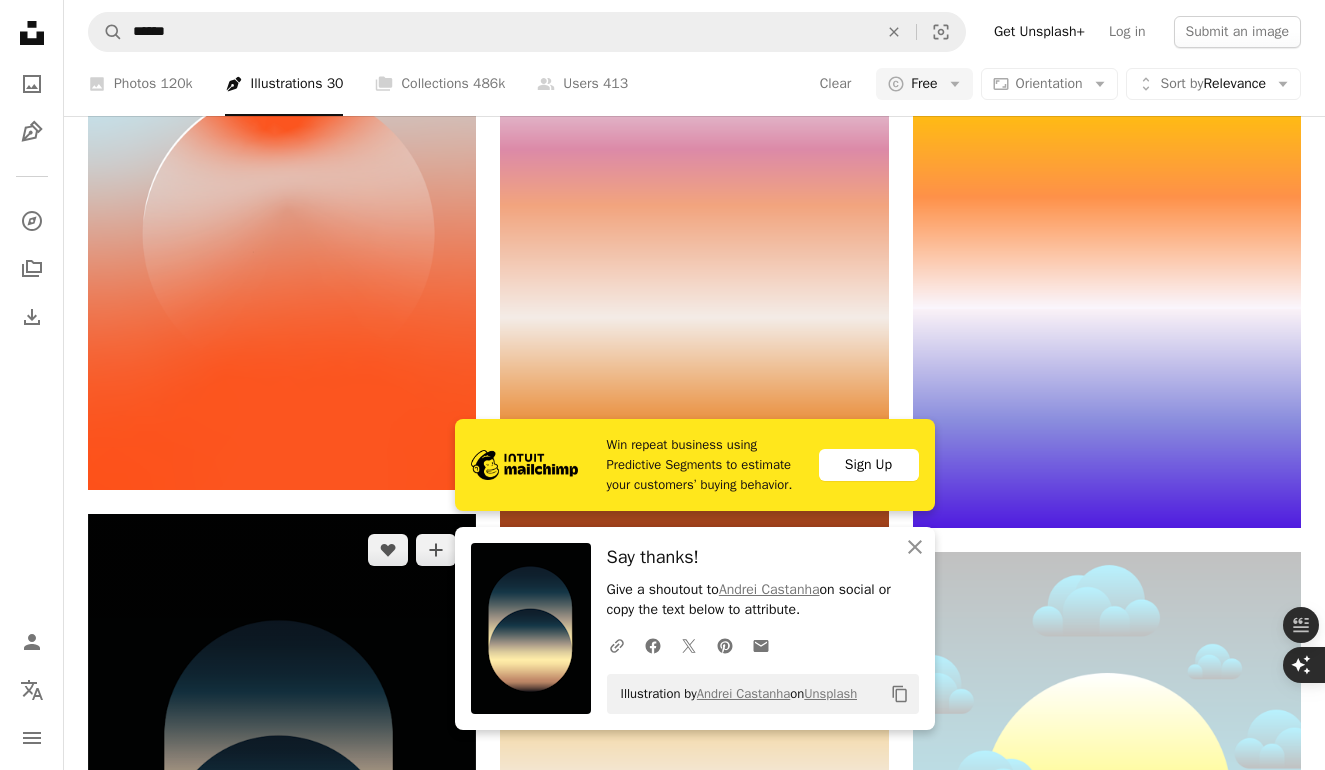 scroll, scrollTop: 7309, scrollLeft: 0, axis: vertical 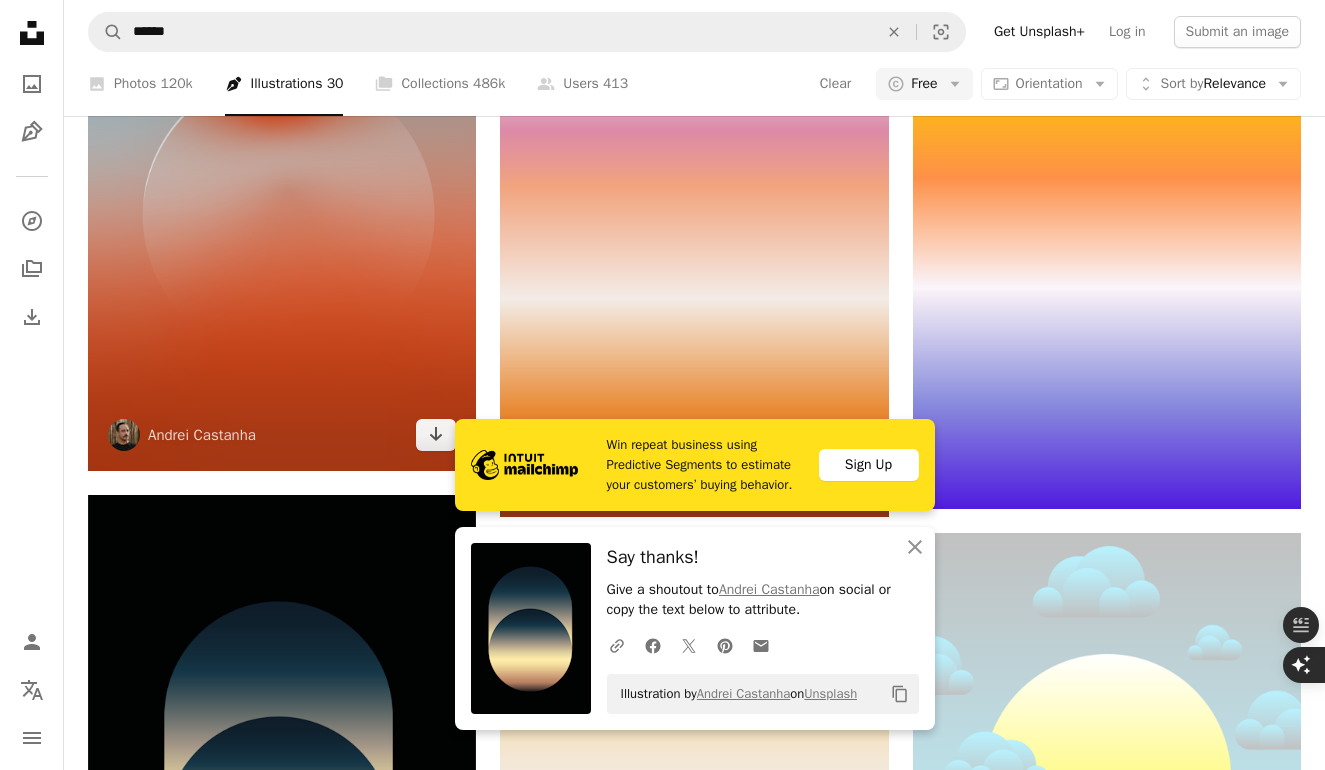 click at bounding box center (282, 228) 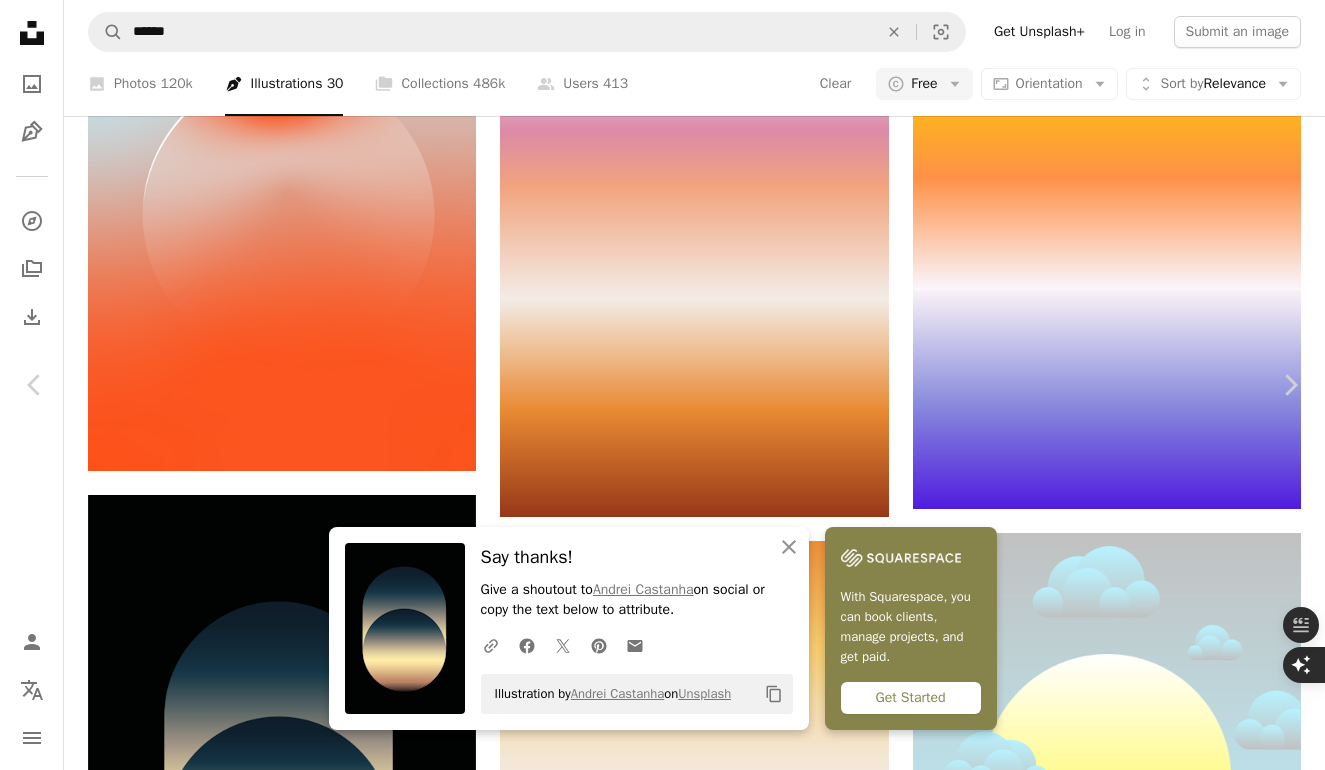 click on "Download free Chevron down" at bounding box center [1150, 5255] 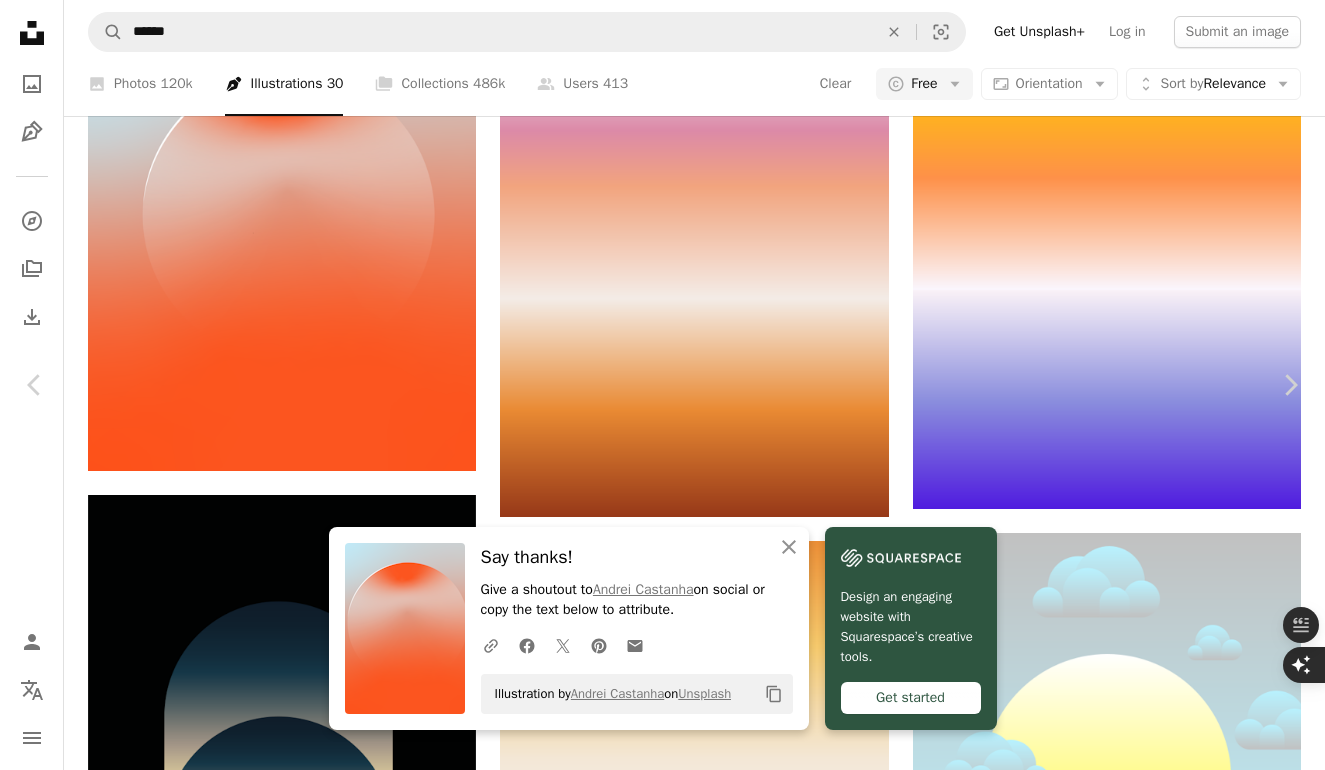click on "Download free Chevron down" at bounding box center [1150, 5255] 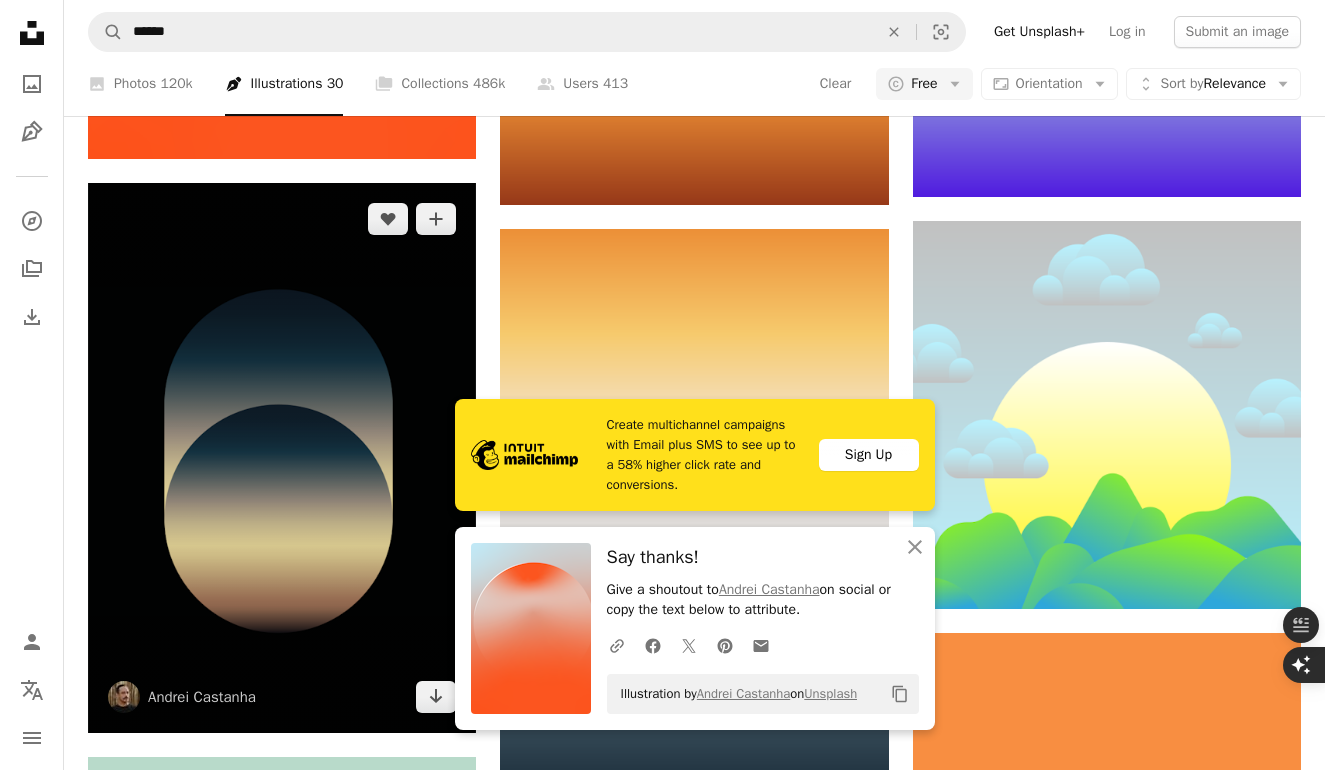 scroll, scrollTop: 7806, scrollLeft: 0, axis: vertical 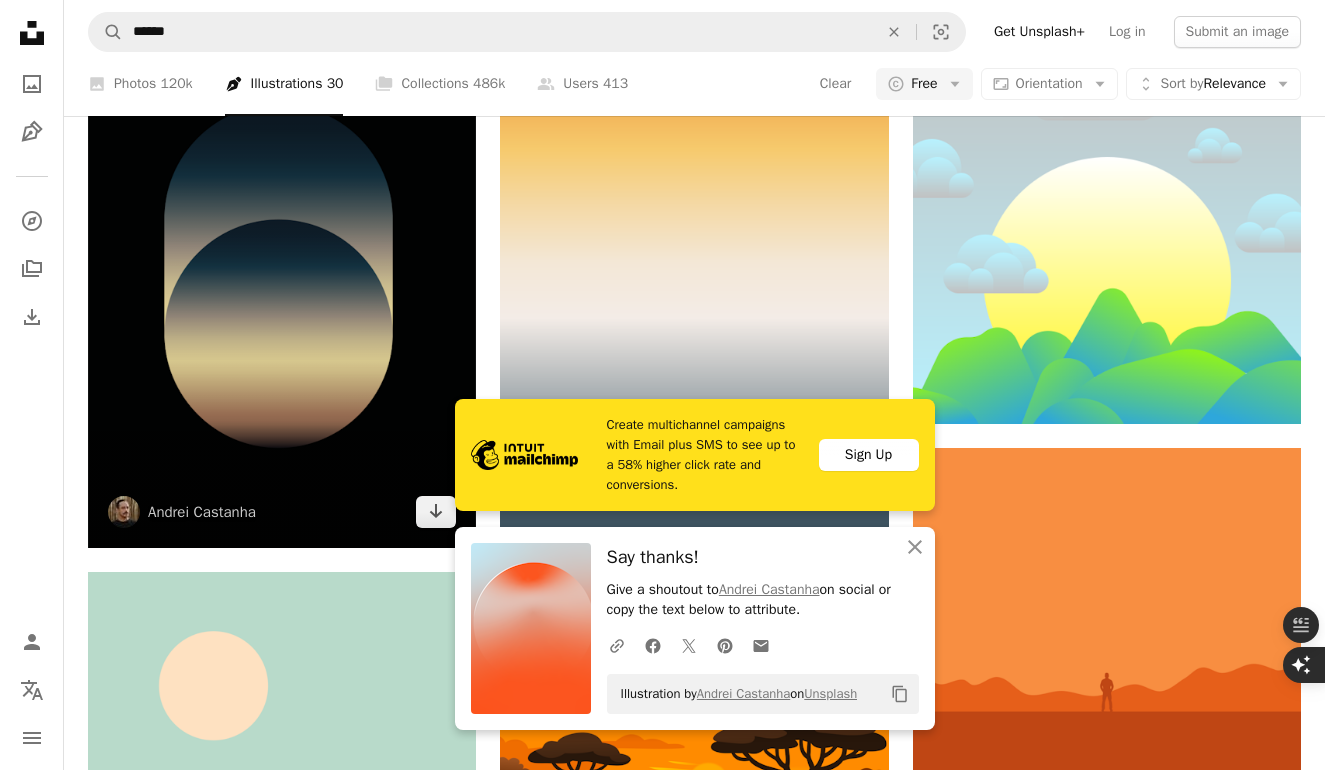 click at bounding box center [282, 273] 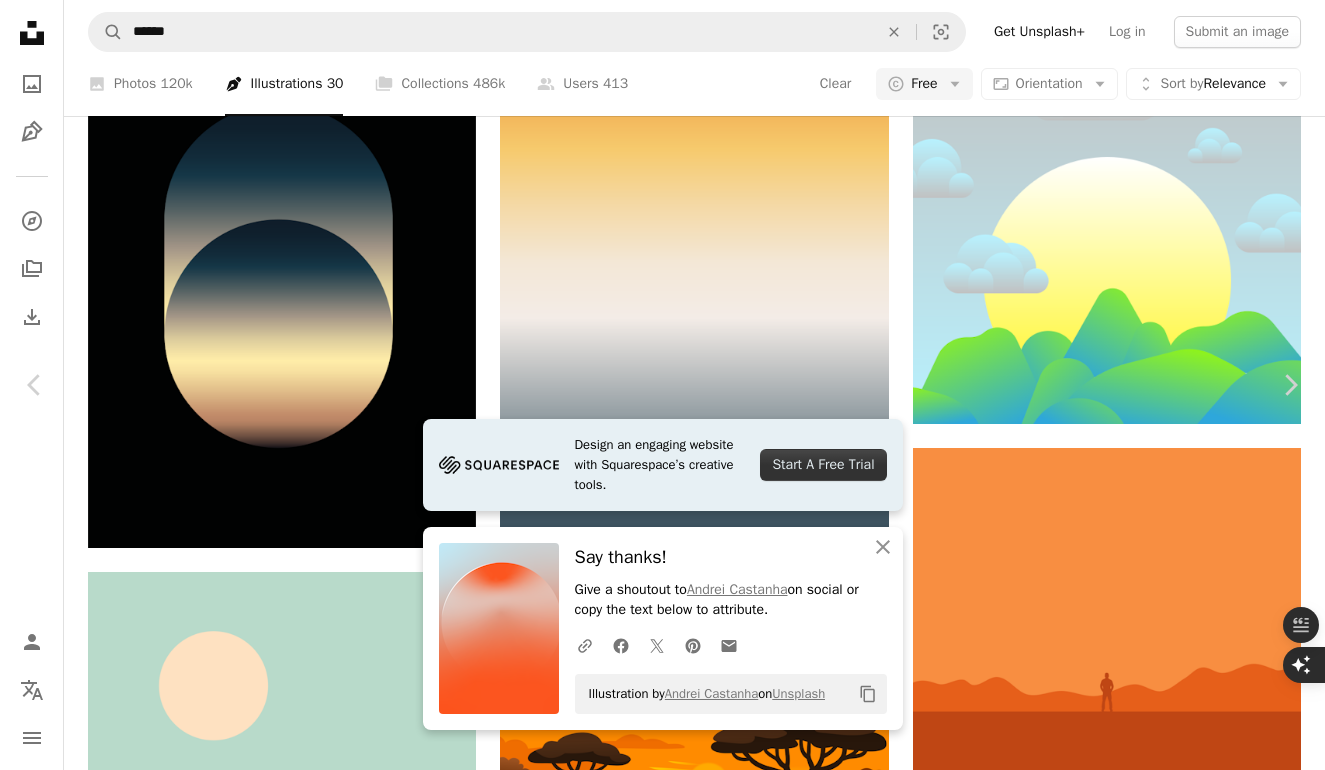 click on "Download free Chevron down" at bounding box center [1150, 4758] 